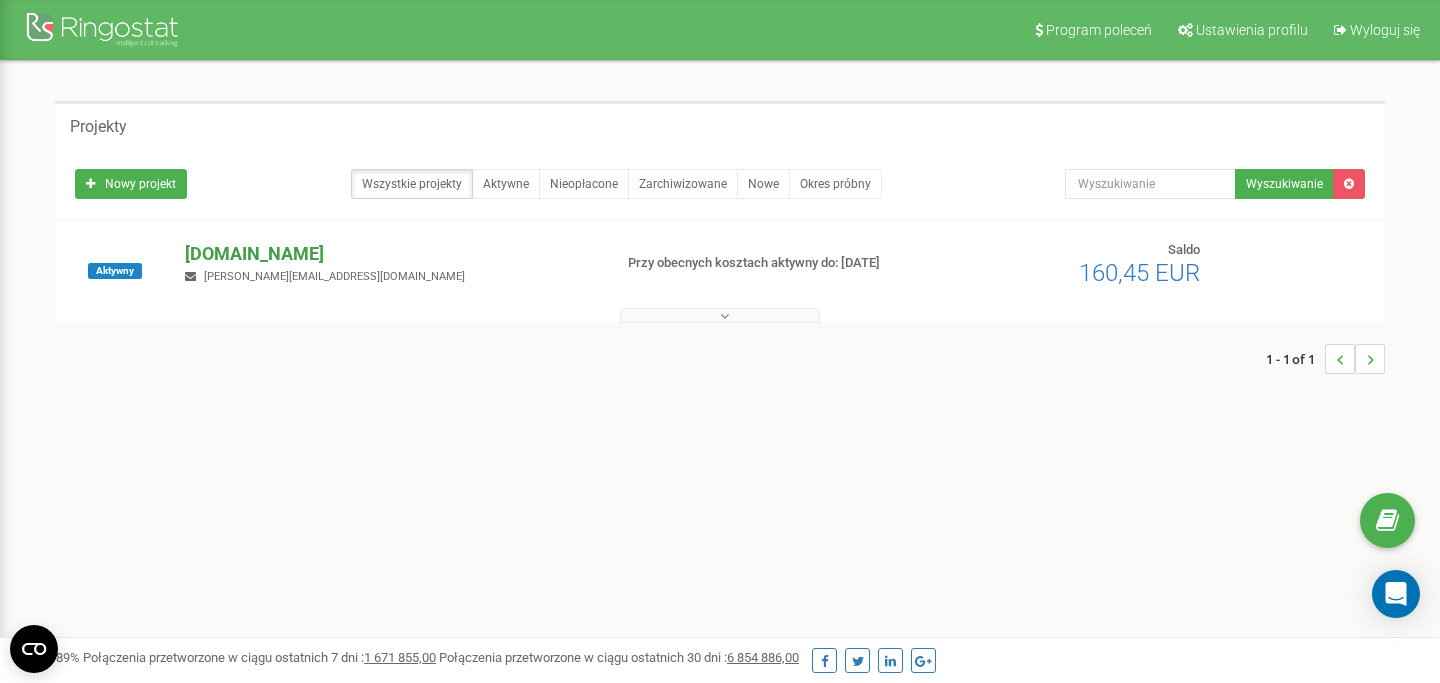 scroll, scrollTop: 0, scrollLeft: 0, axis: both 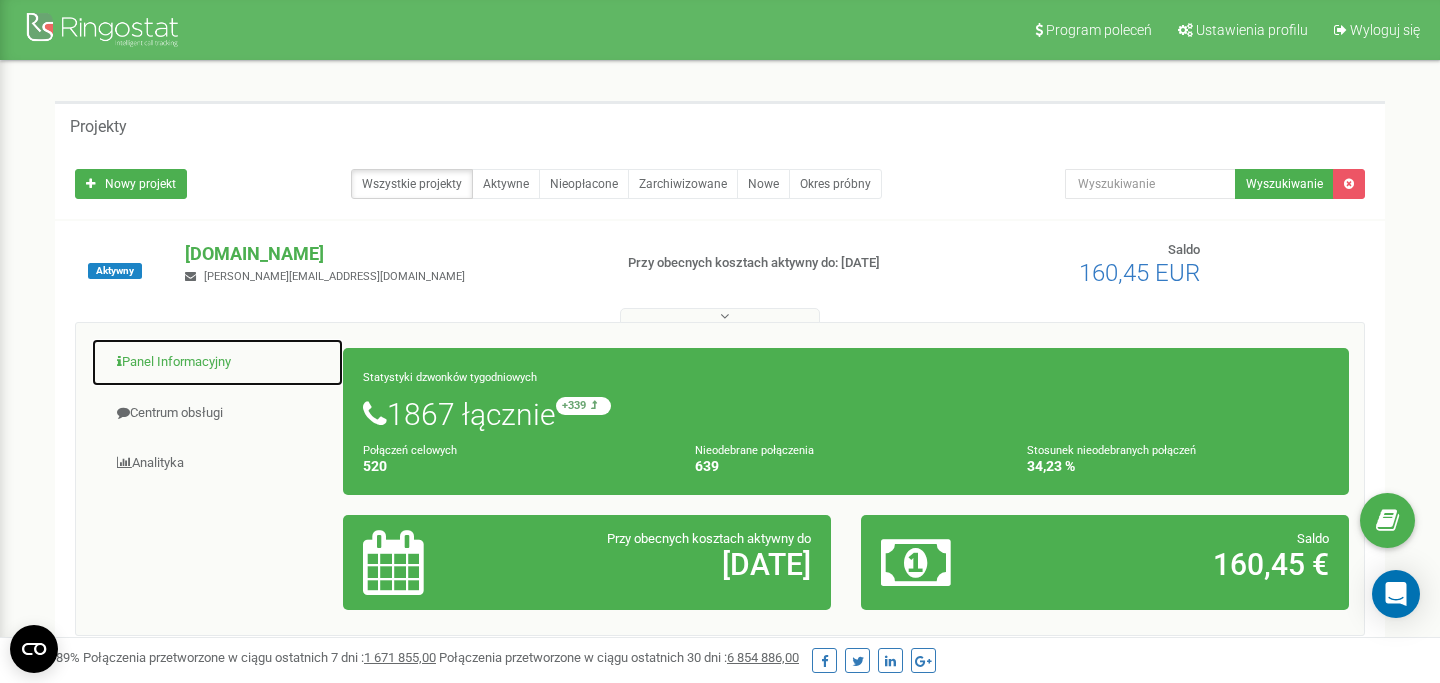 click on "Panel Informacyjny" at bounding box center (217, 362) 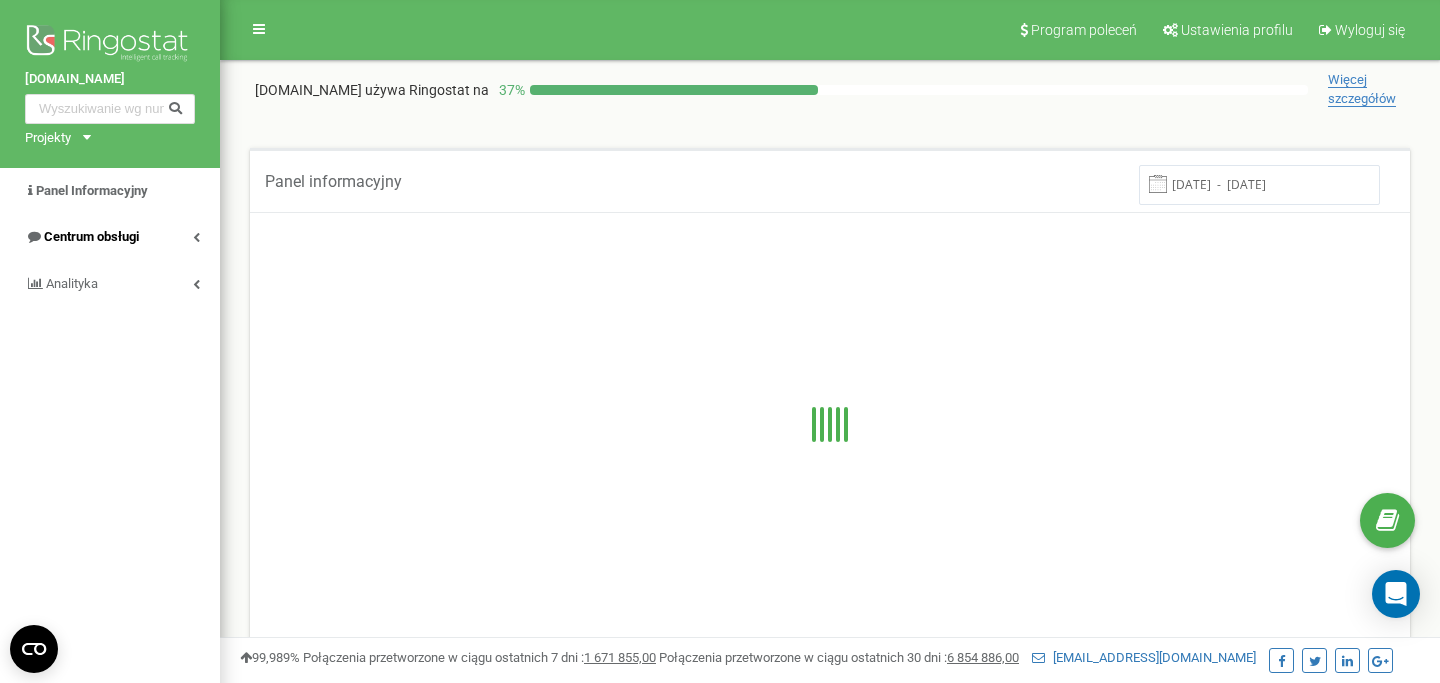 scroll, scrollTop: 0, scrollLeft: 0, axis: both 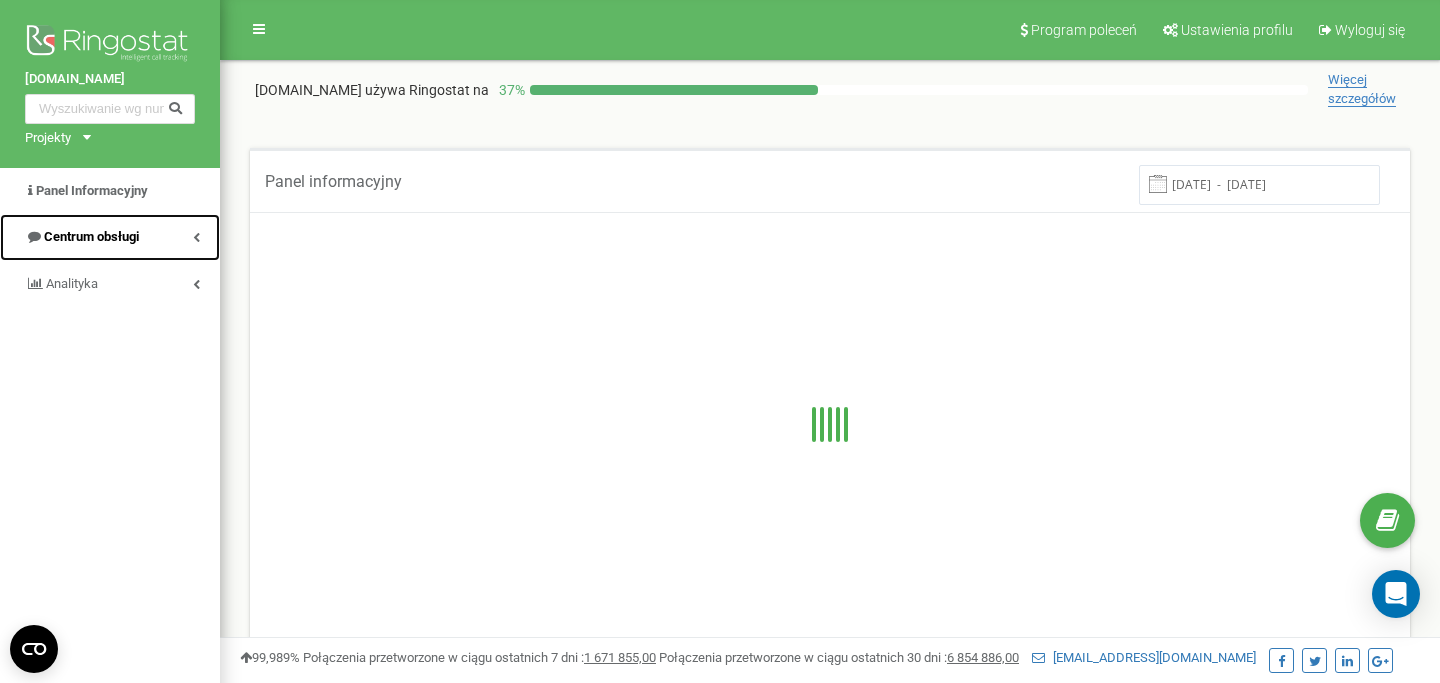 click on "Centrum obsługi" at bounding box center [91, 236] 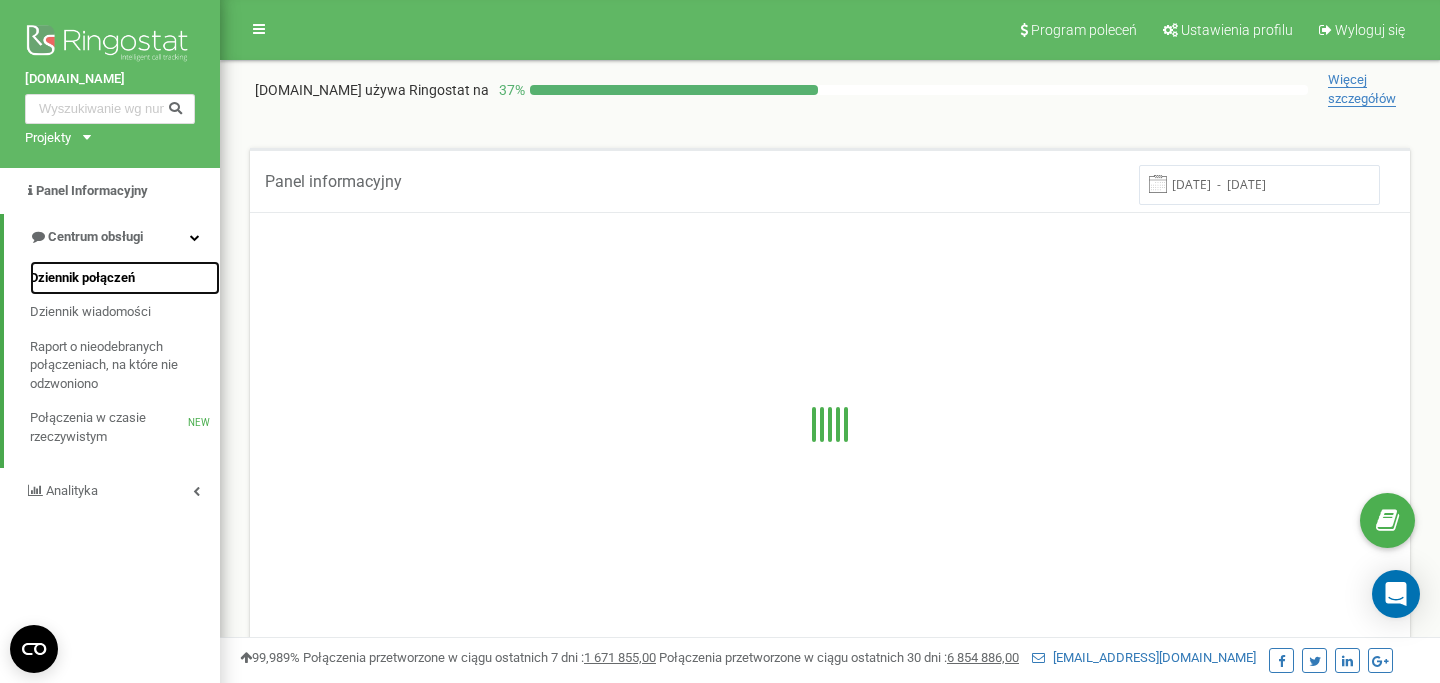 click on "Dziennik połączeń" at bounding box center [125, 278] 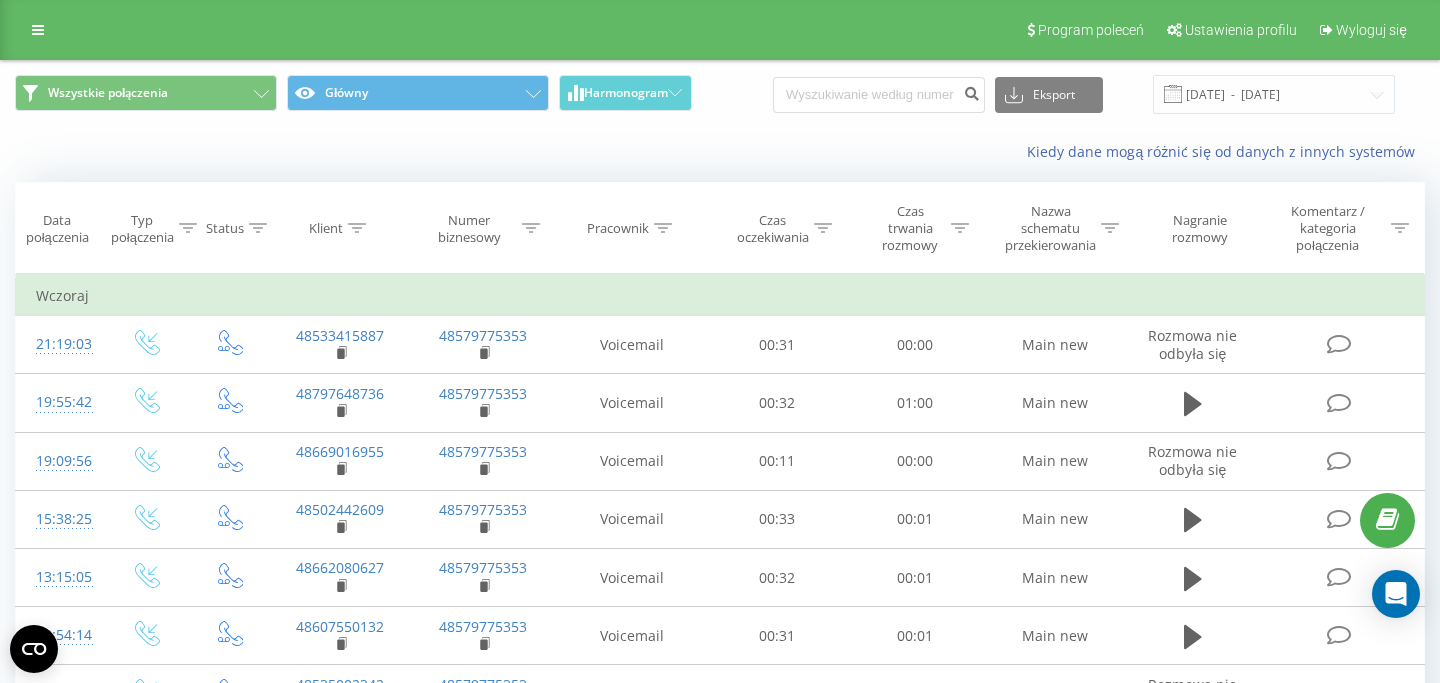scroll, scrollTop: 0, scrollLeft: 0, axis: both 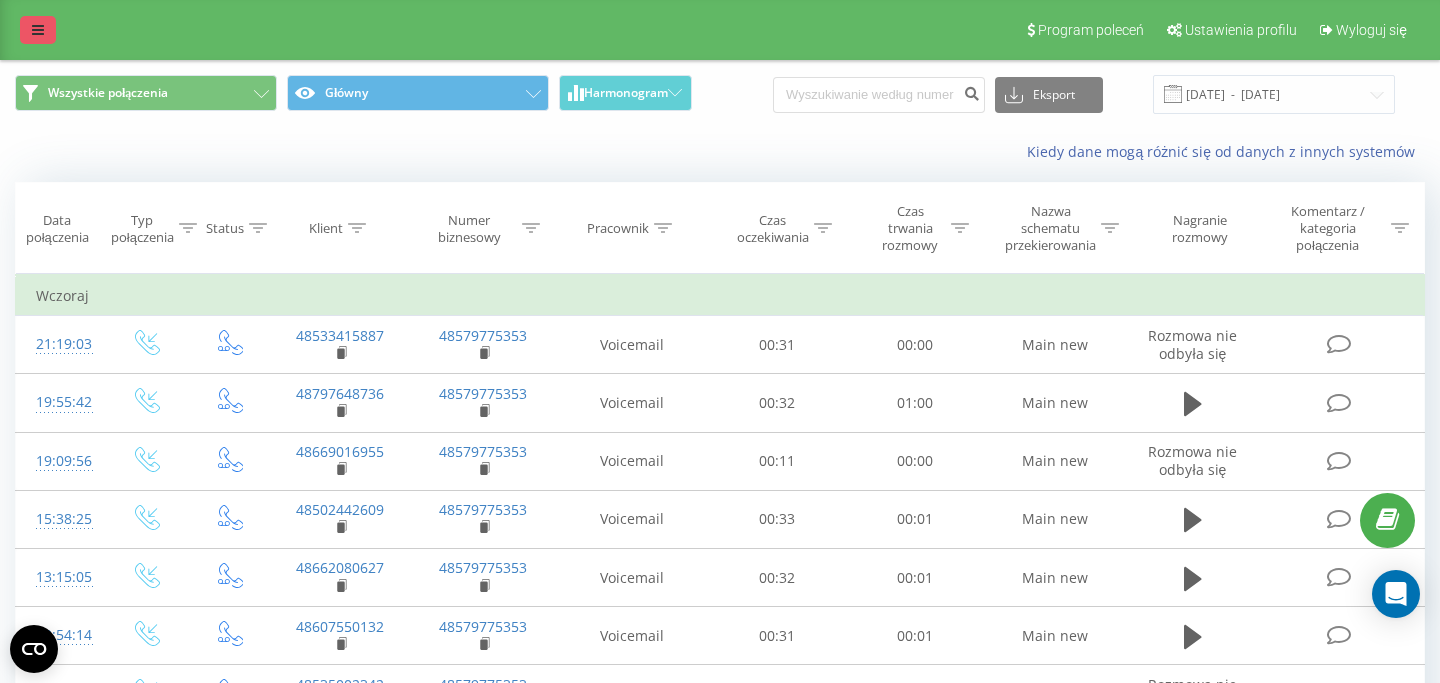 click at bounding box center (38, 30) 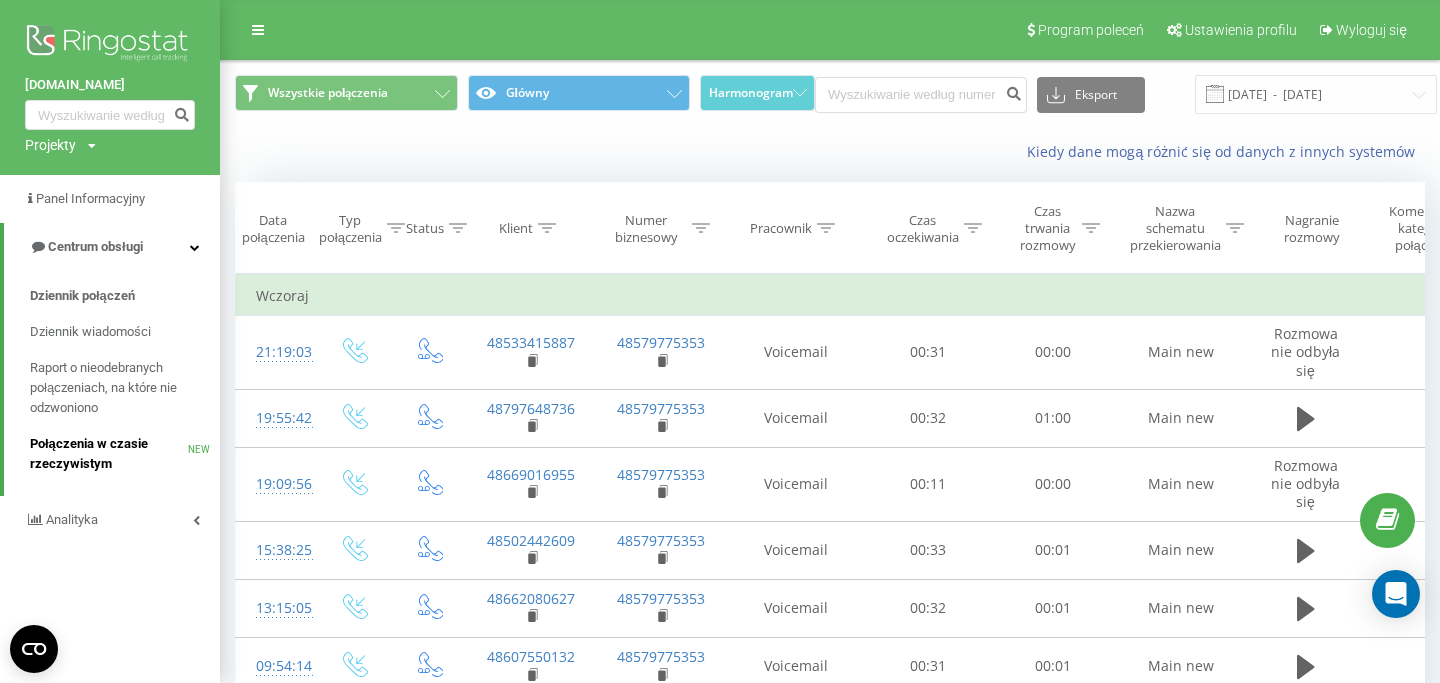 click on "Połączenia w czasie rzeczywistym" at bounding box center [109, 454] 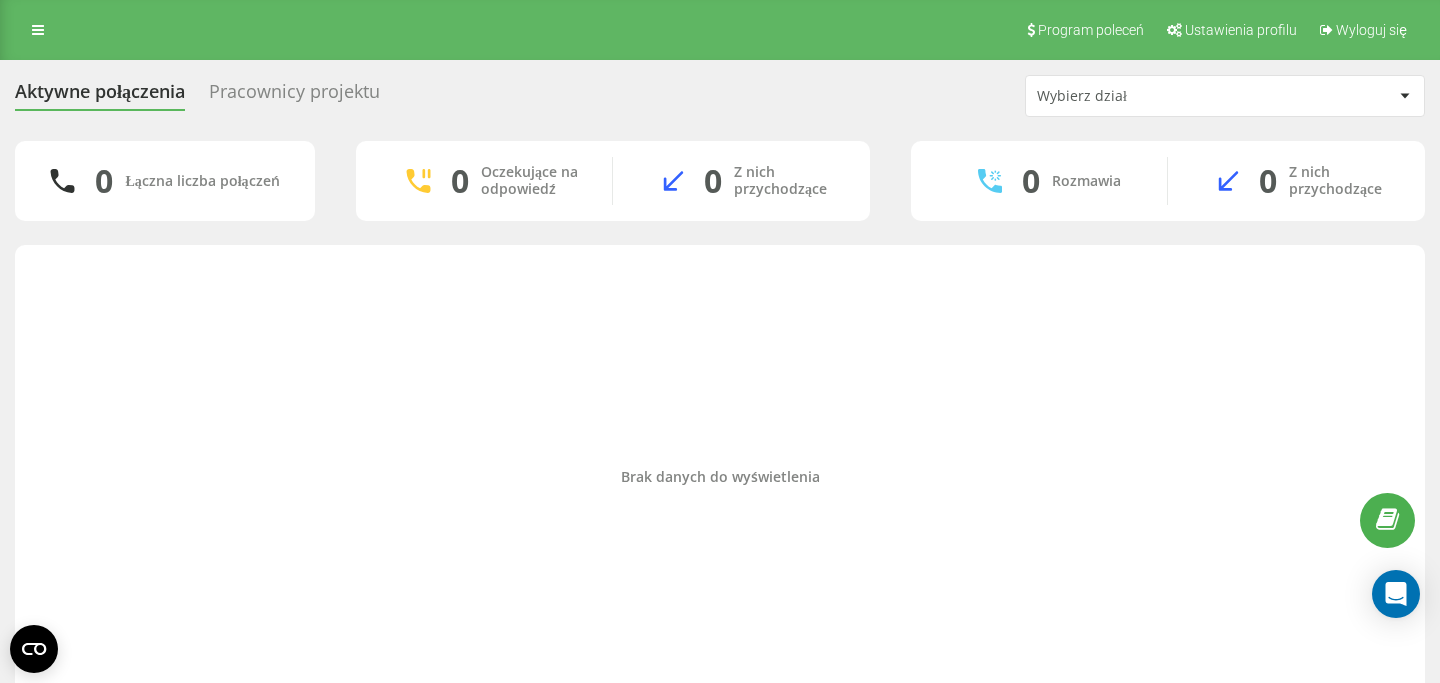 scroll, scrollTop: 0, scrollLeft: 0, axis: both 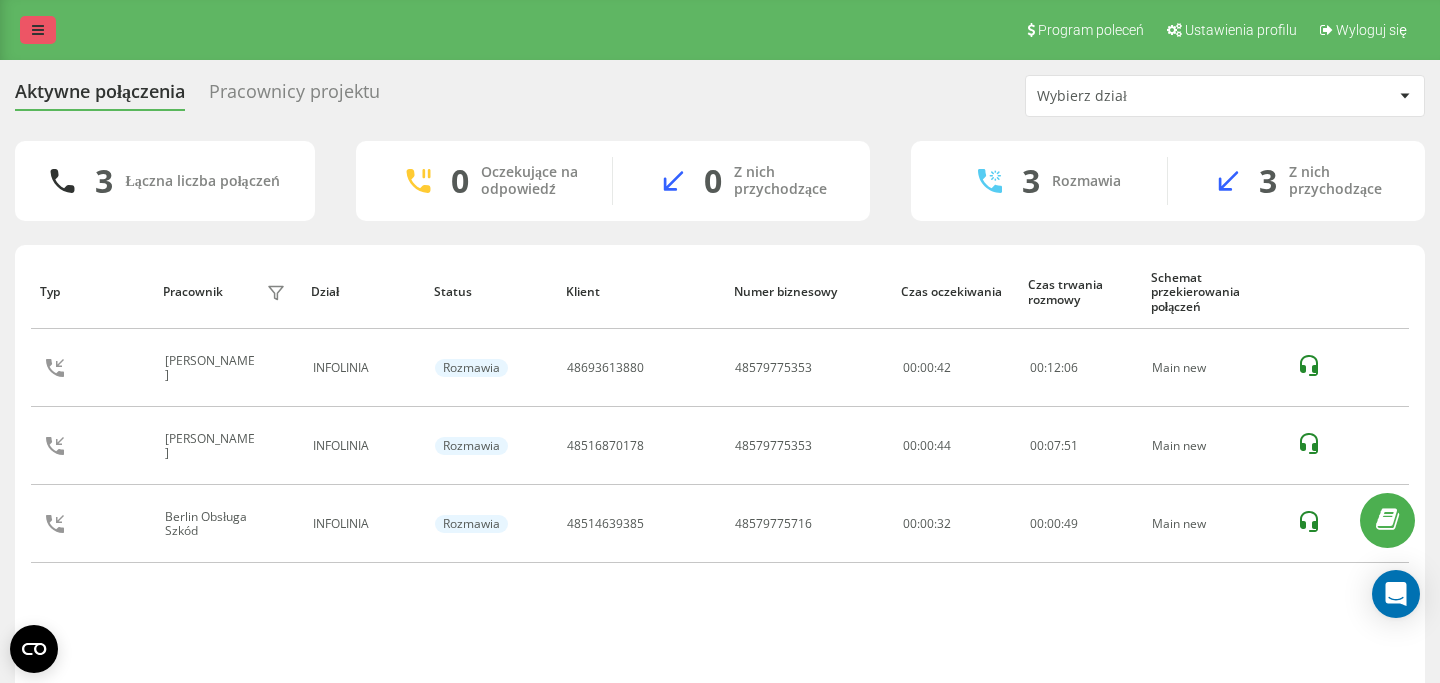 click at bounding box center (38, 30) 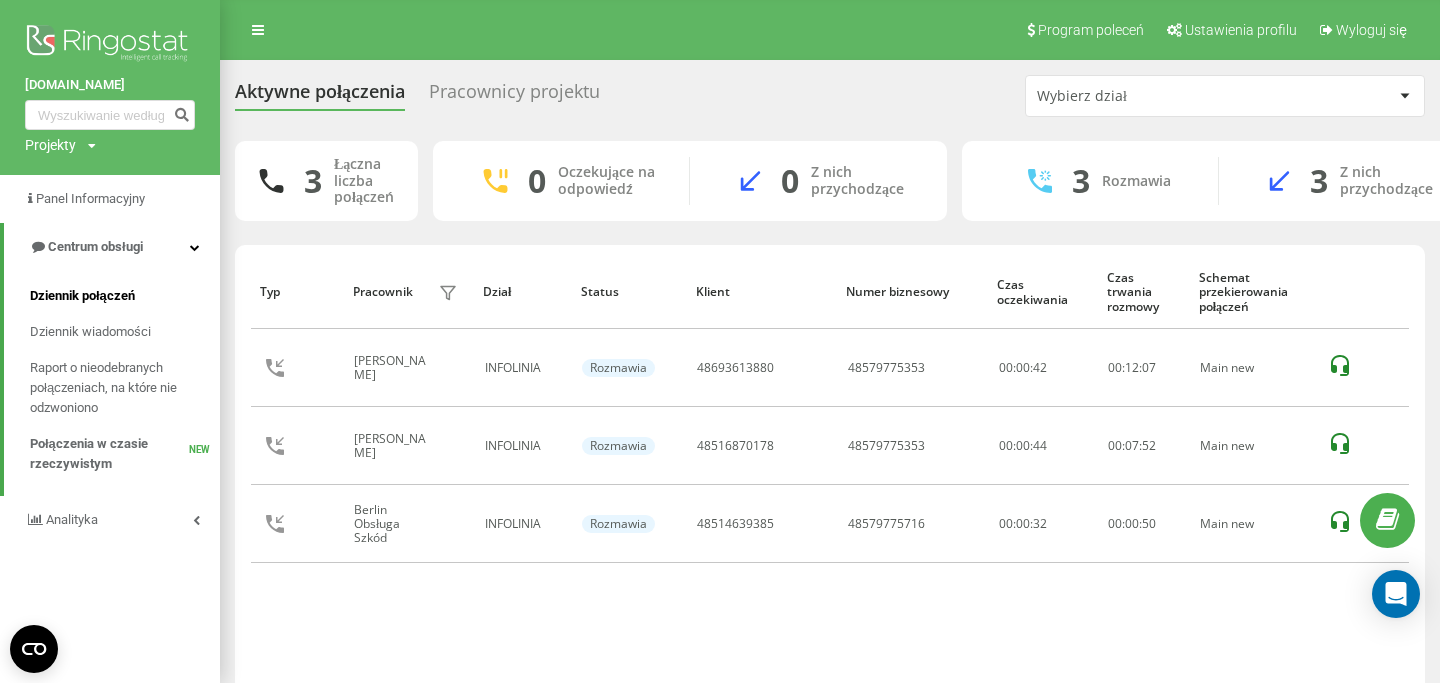 click on "Dziennik połączeń" at bounding box center [125, 296] 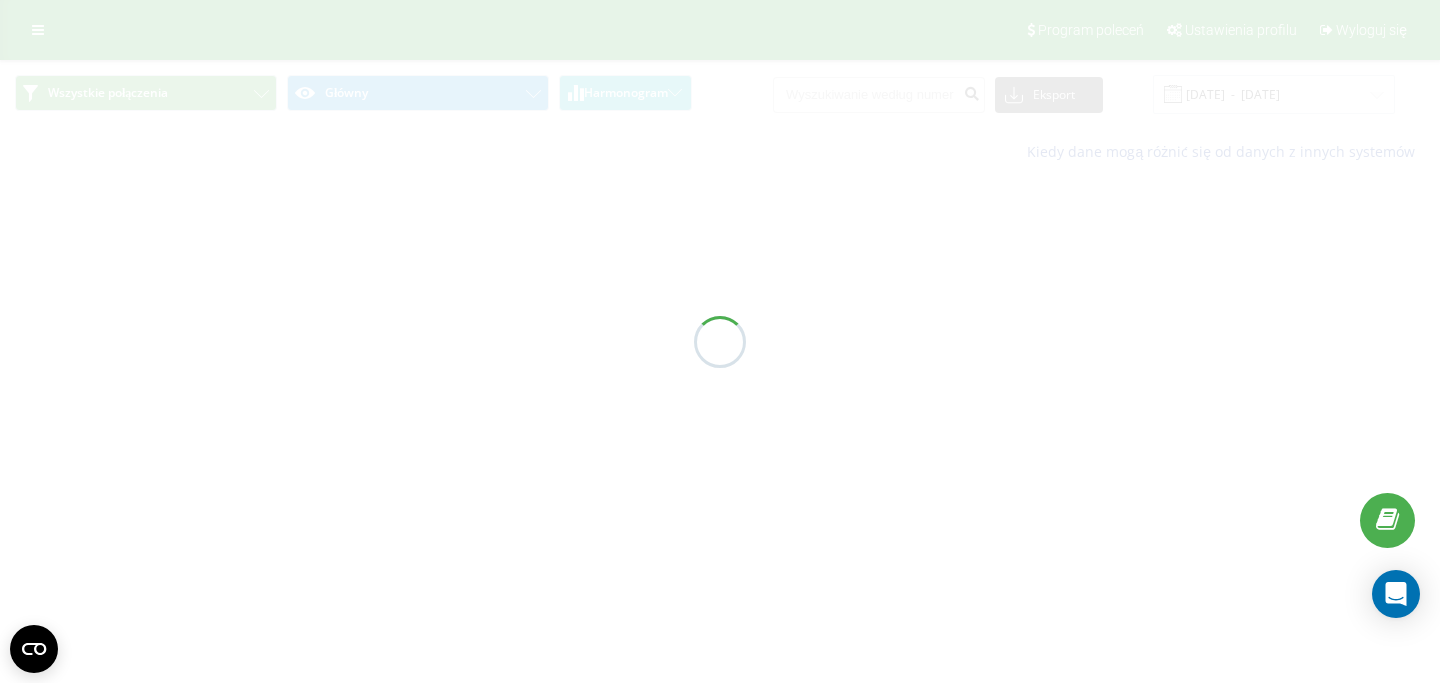 scroll, scrollTop: 0, scrollLeft: 0, axis: both 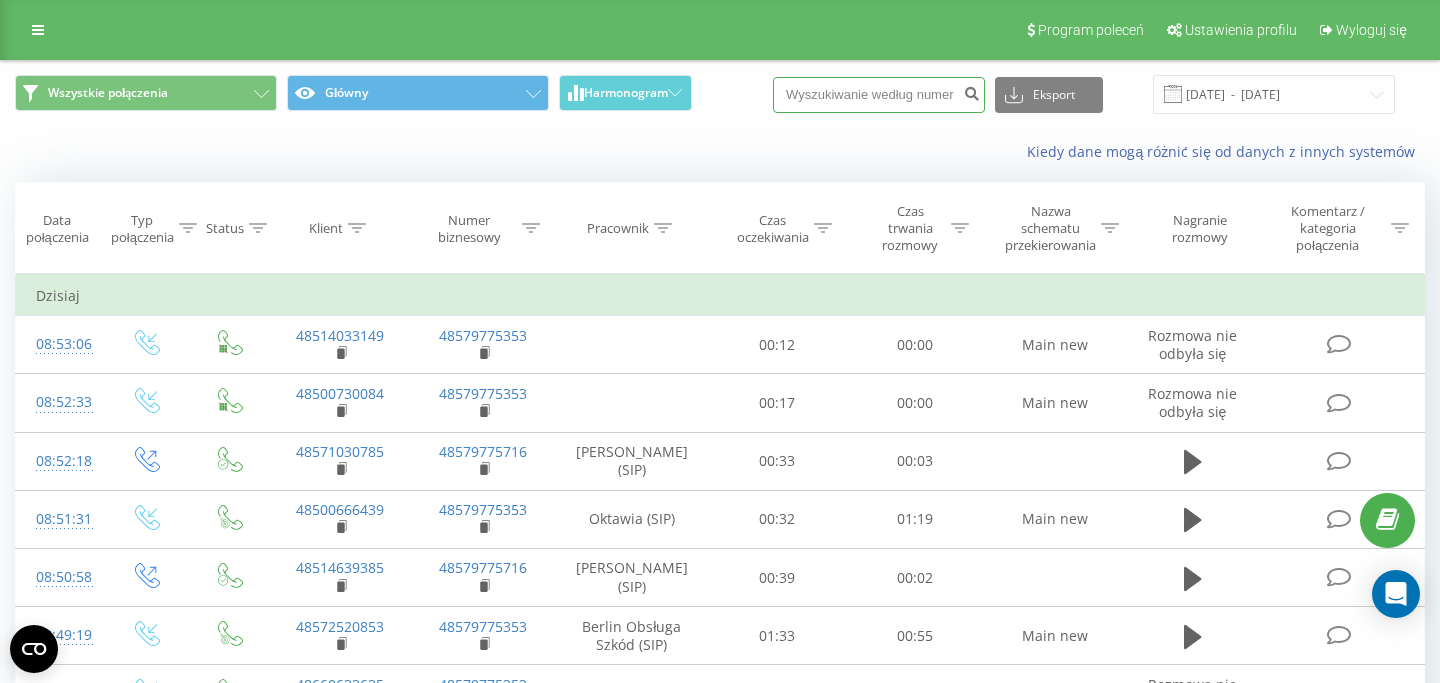 click at bounding box center (879, 95) 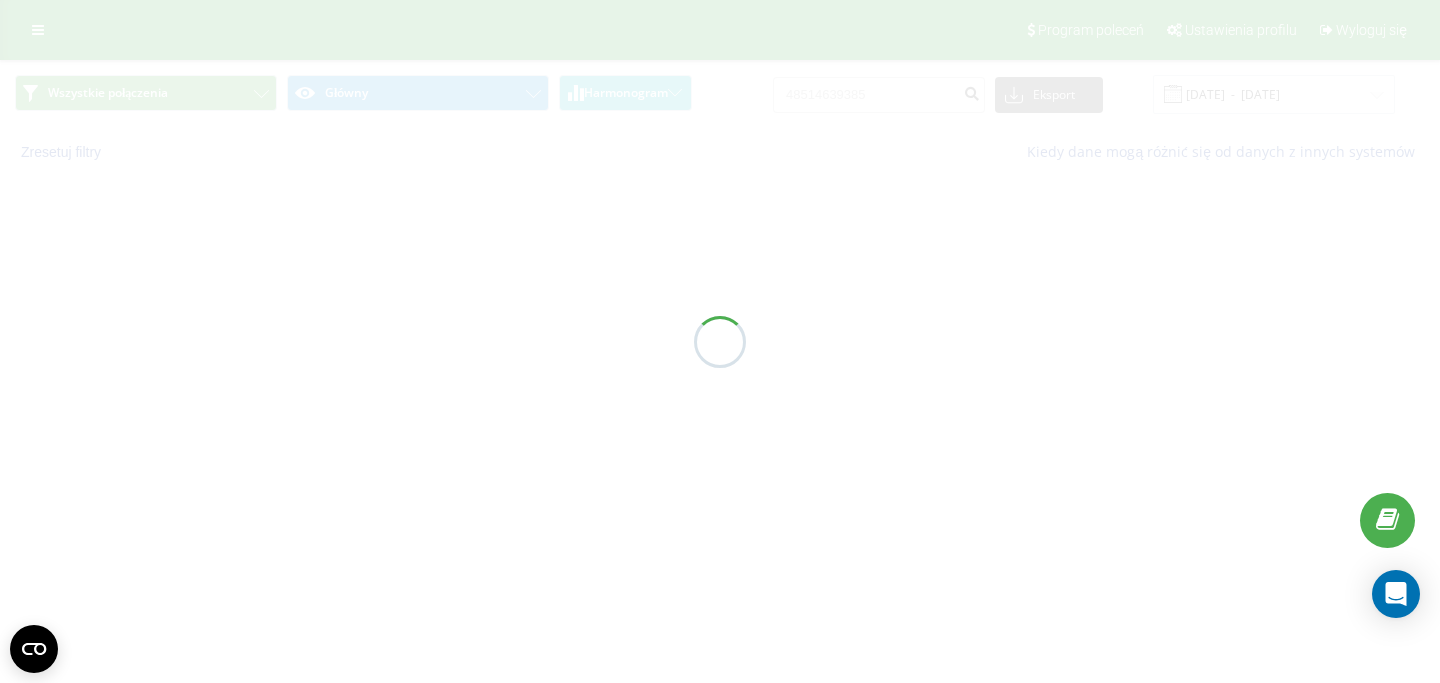 scroll, scrollTop: 0, scrollLeft: 0, axis: both 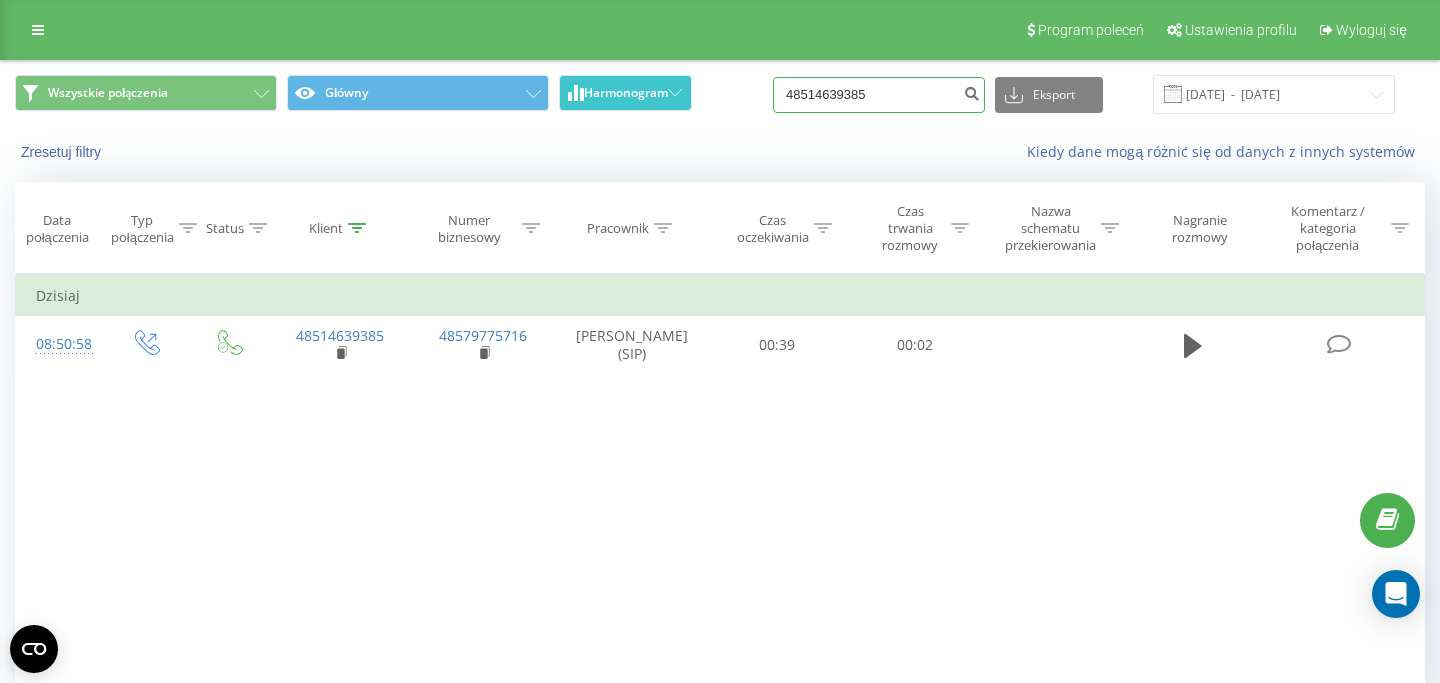 drag, startPoint x: 916, startPoint y: 100, endPoint x: 645, endPoint y: 85, distance: 271.41483 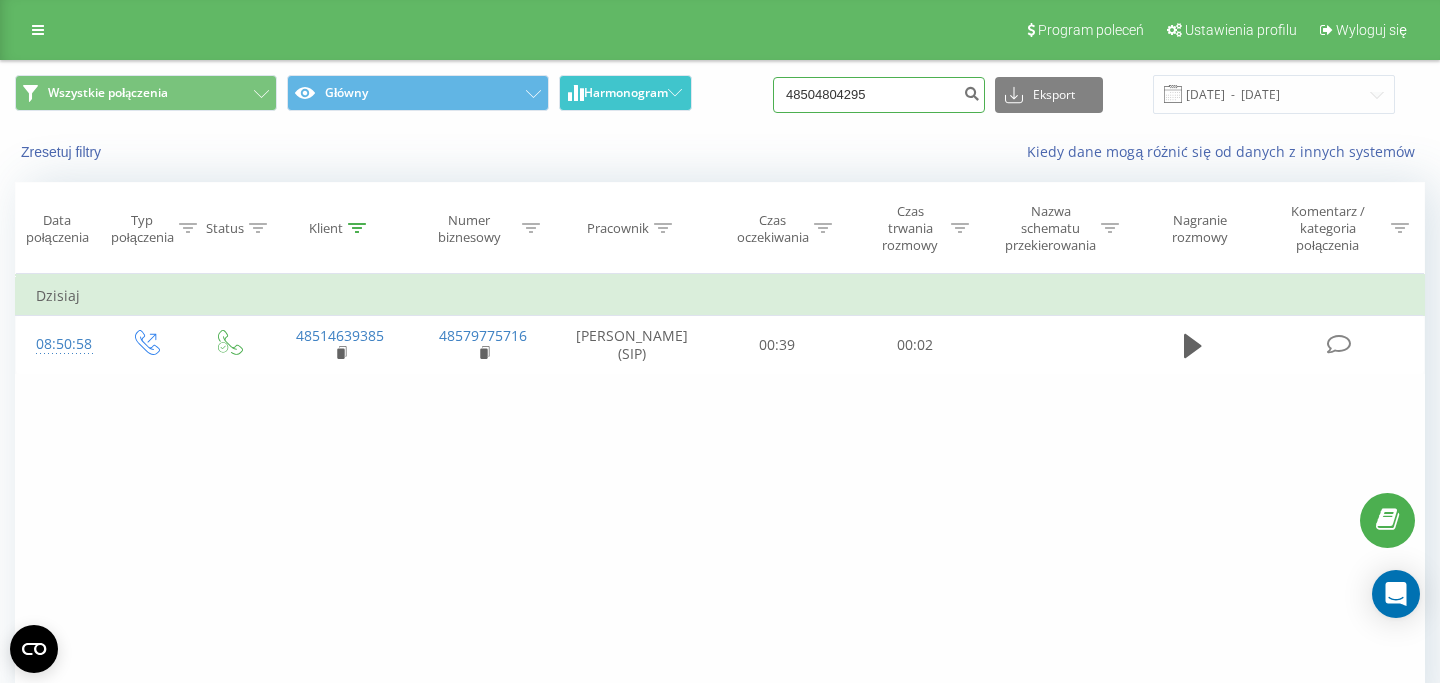 type on "48504804295" 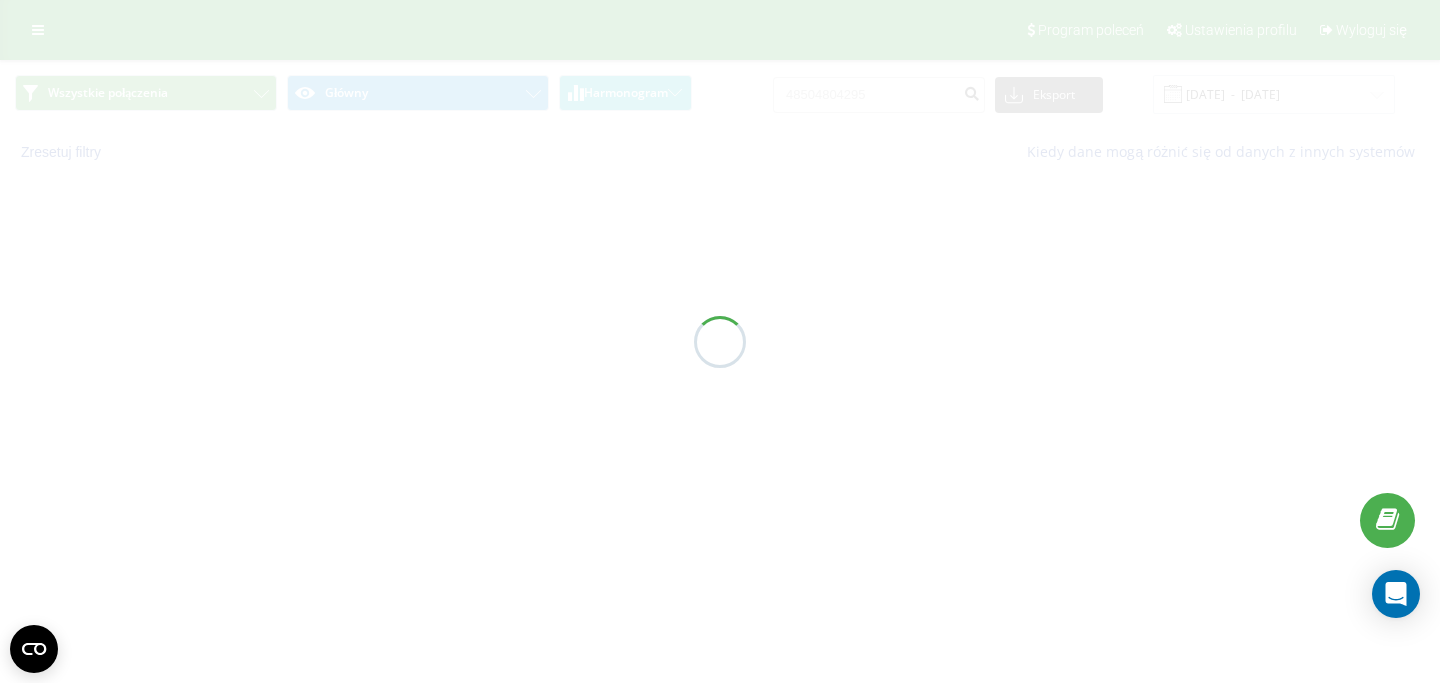 scroll, scrollTop: 0, scrollLeft: 0, axis: both 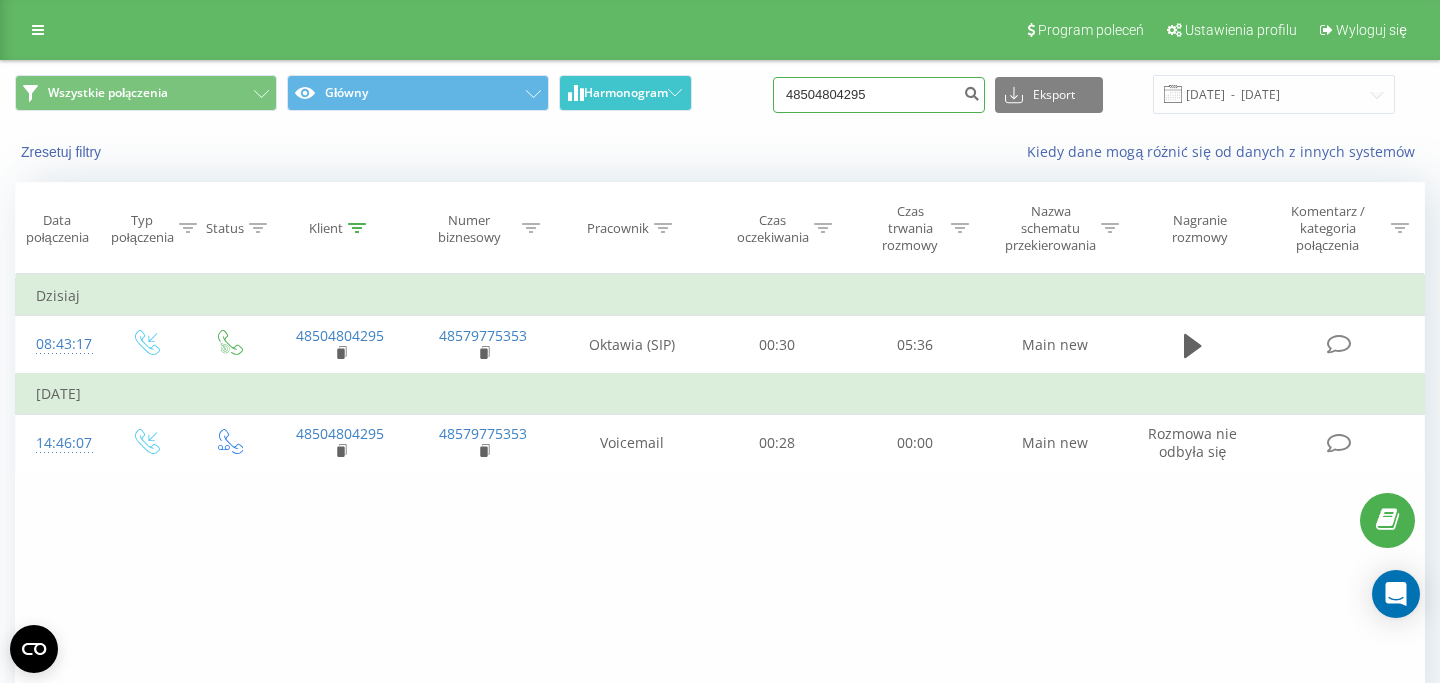 drag, startPoint x: 902, startPoint y: 94, endPoint x: 644, endPoint y: 99, distance: 258.04843 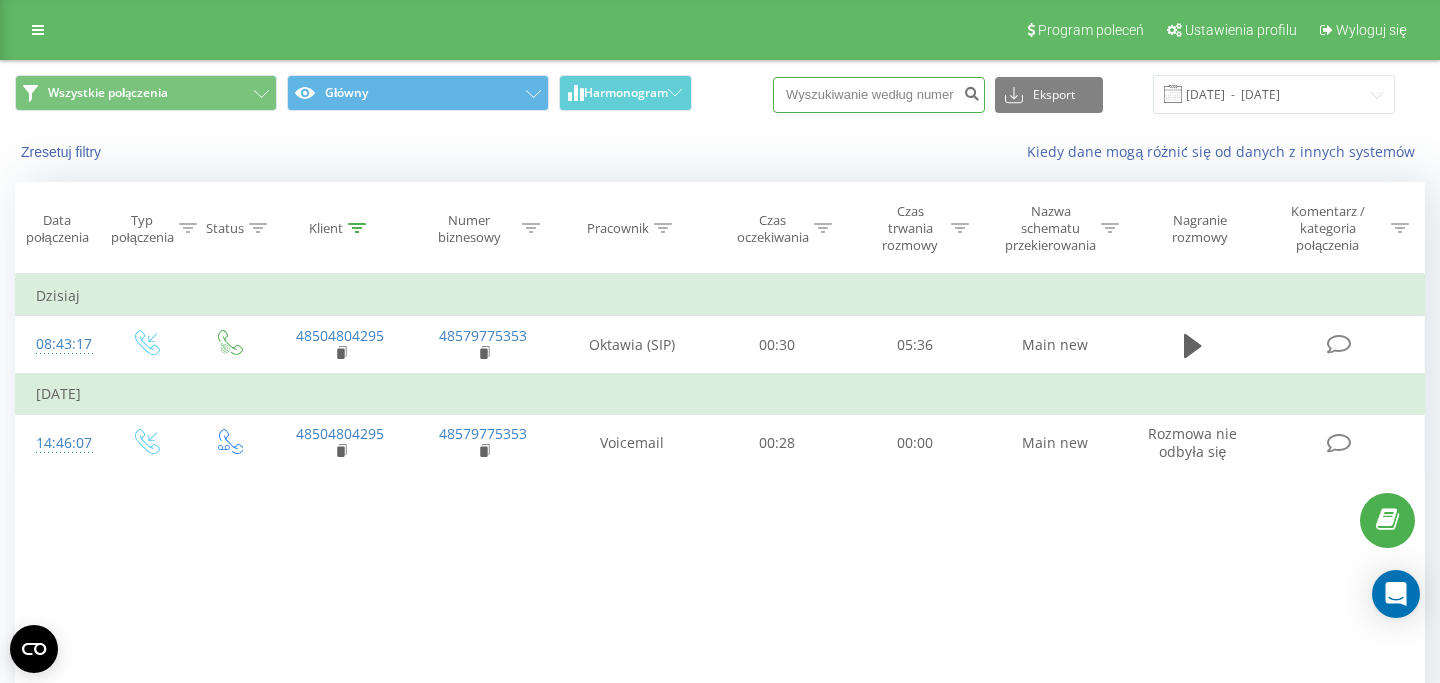 click at bounding box center [879, 95] 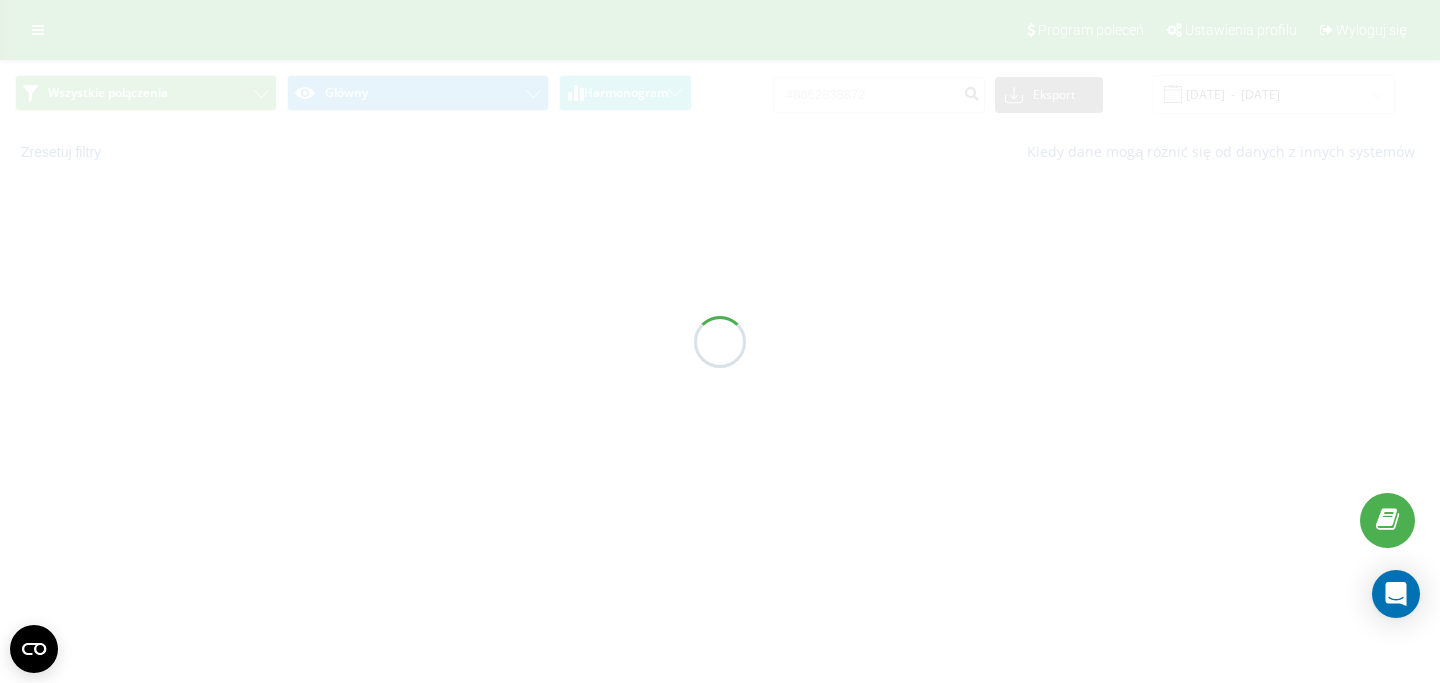 scroll, scrollTop: 0, scrollLeft: 0, axis: both 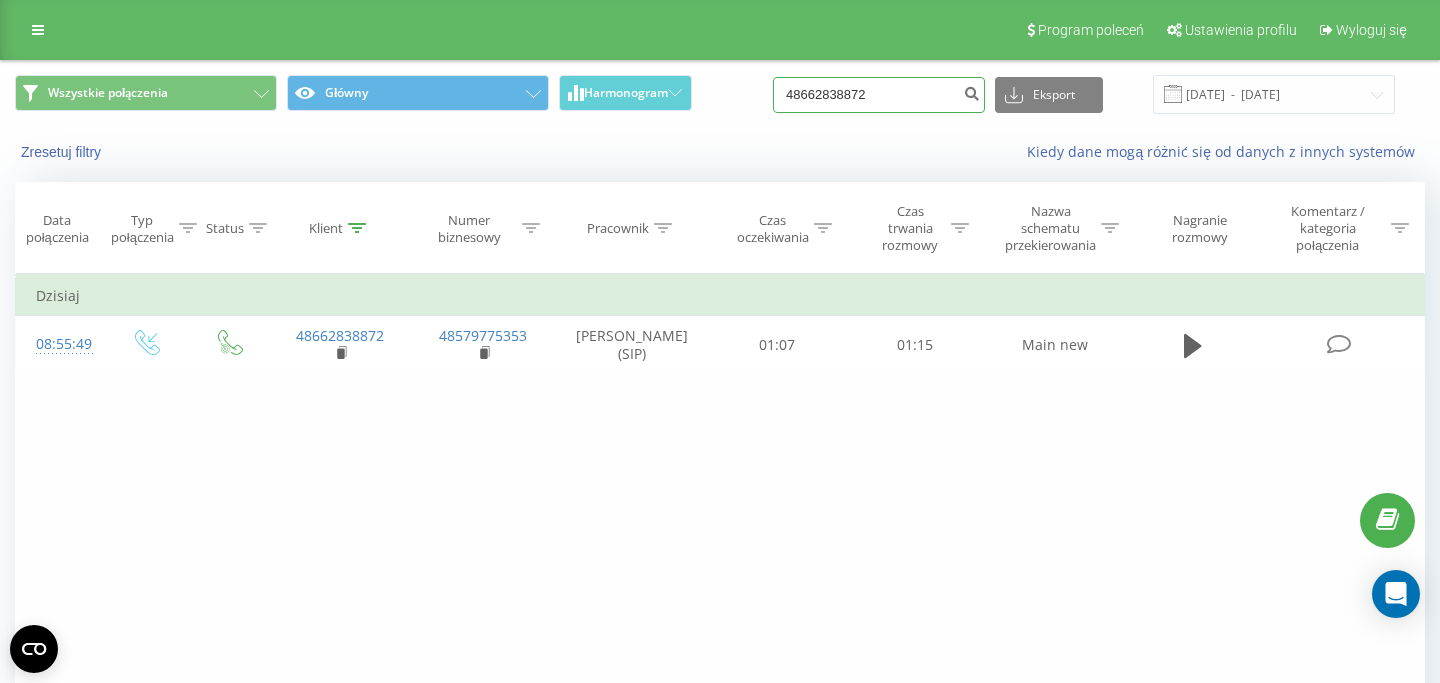 drag, startPoint x: 902, startPoint y: 95, endPoint x: 677, endPoint y: 122, distance: 226.61421 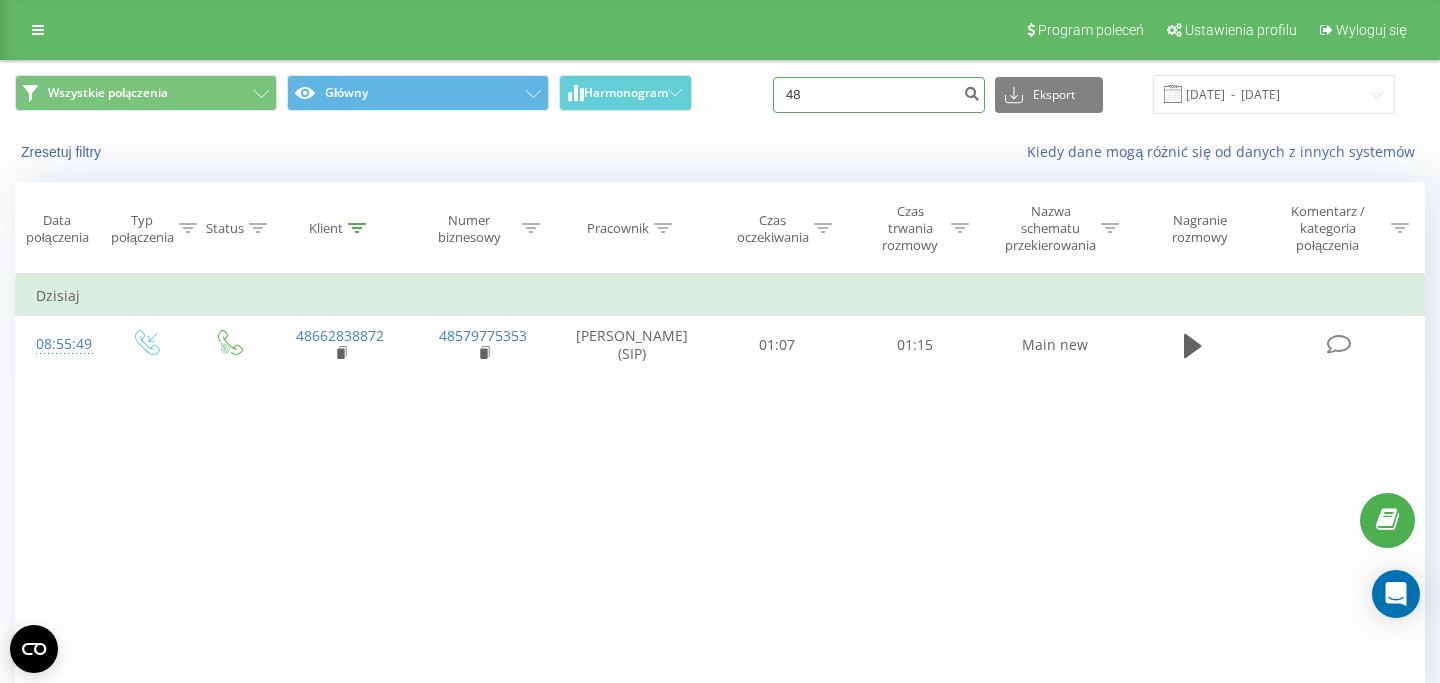 type on "4" 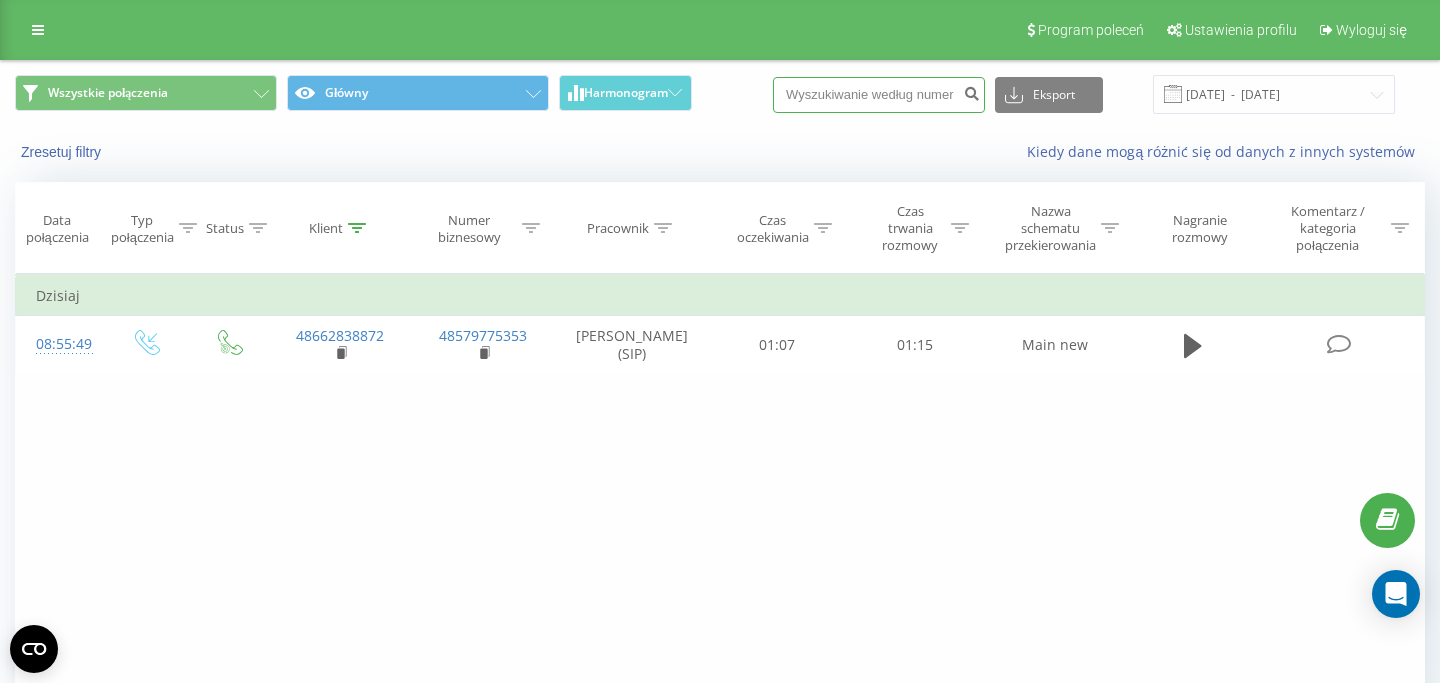 type 